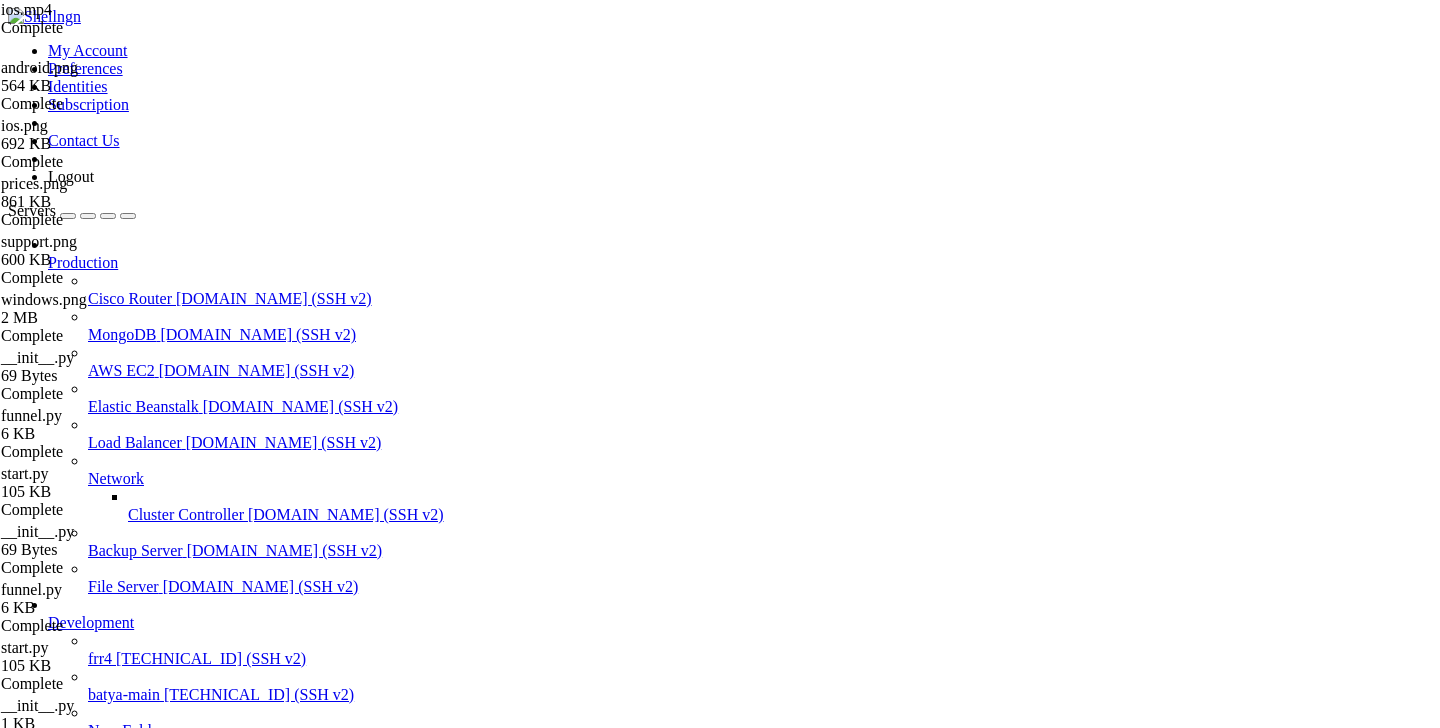scroll, scrollTop: 0, scrollLeft: 0, axis: both 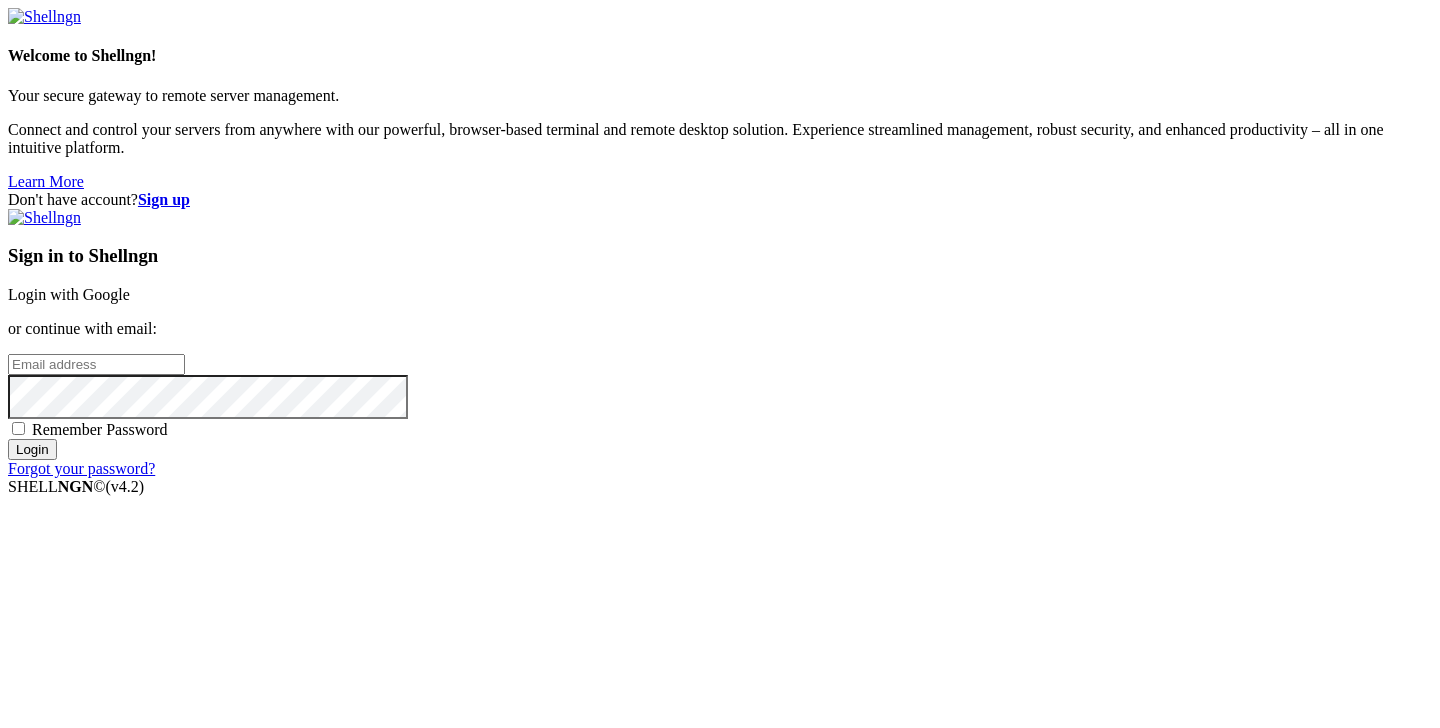 click on "Login with Google" at bounding box center [69, 294] 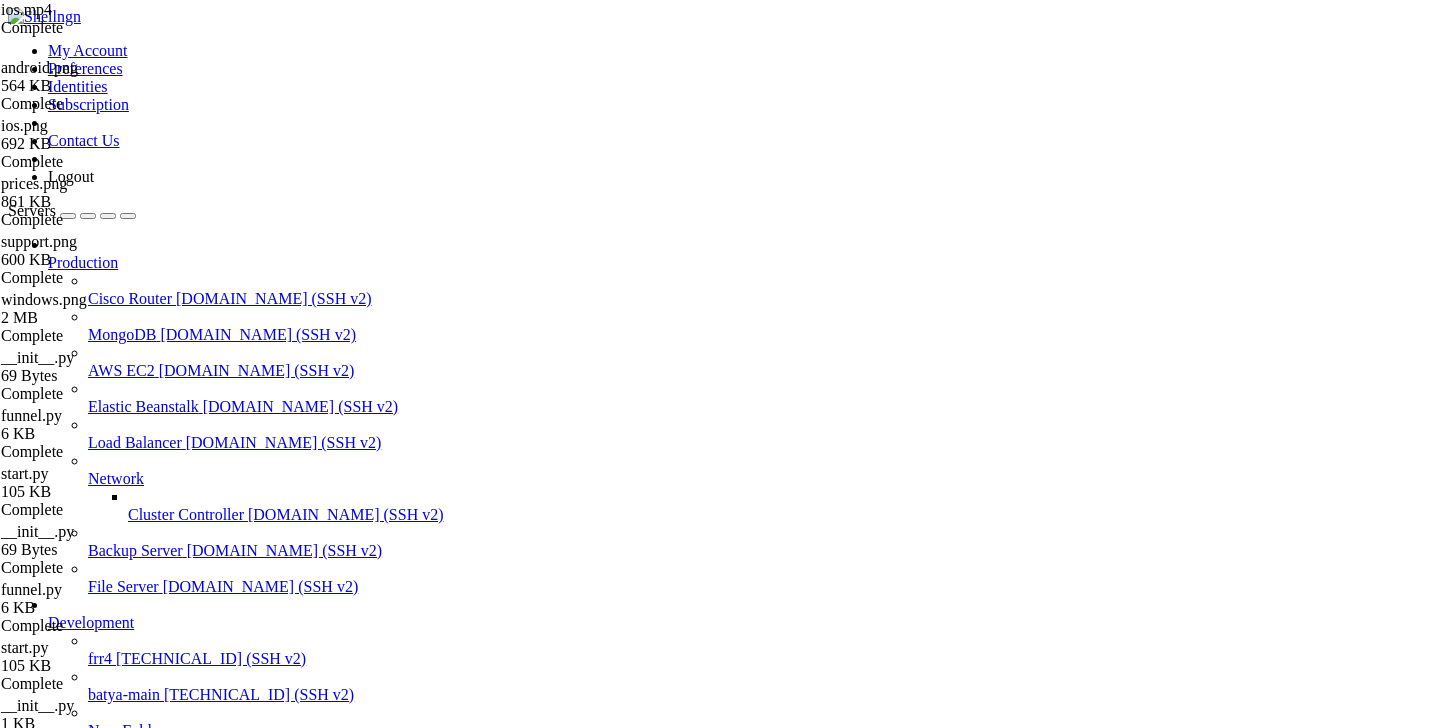 scroll, scrollTop: 0, scrollLeft: 0, axis: both 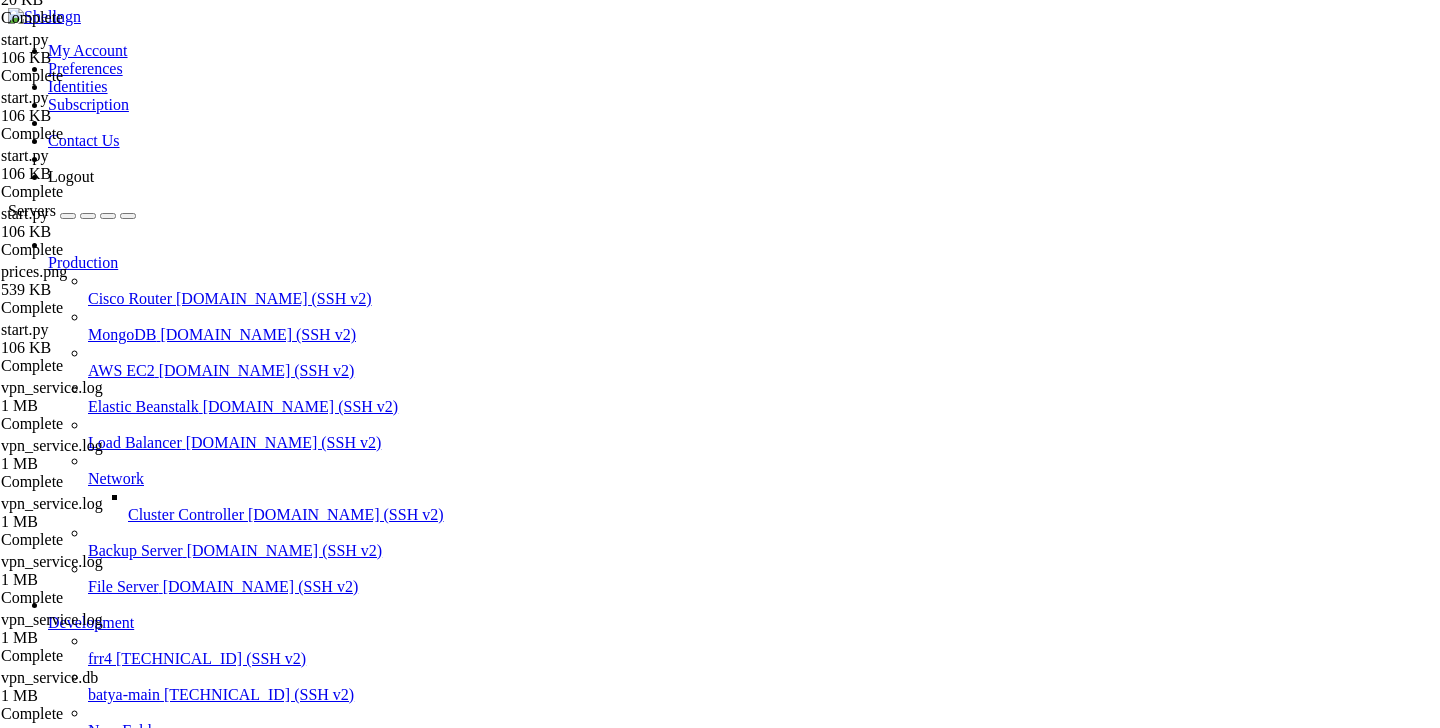 click on "Delete" at bounding box center (69, 2107) 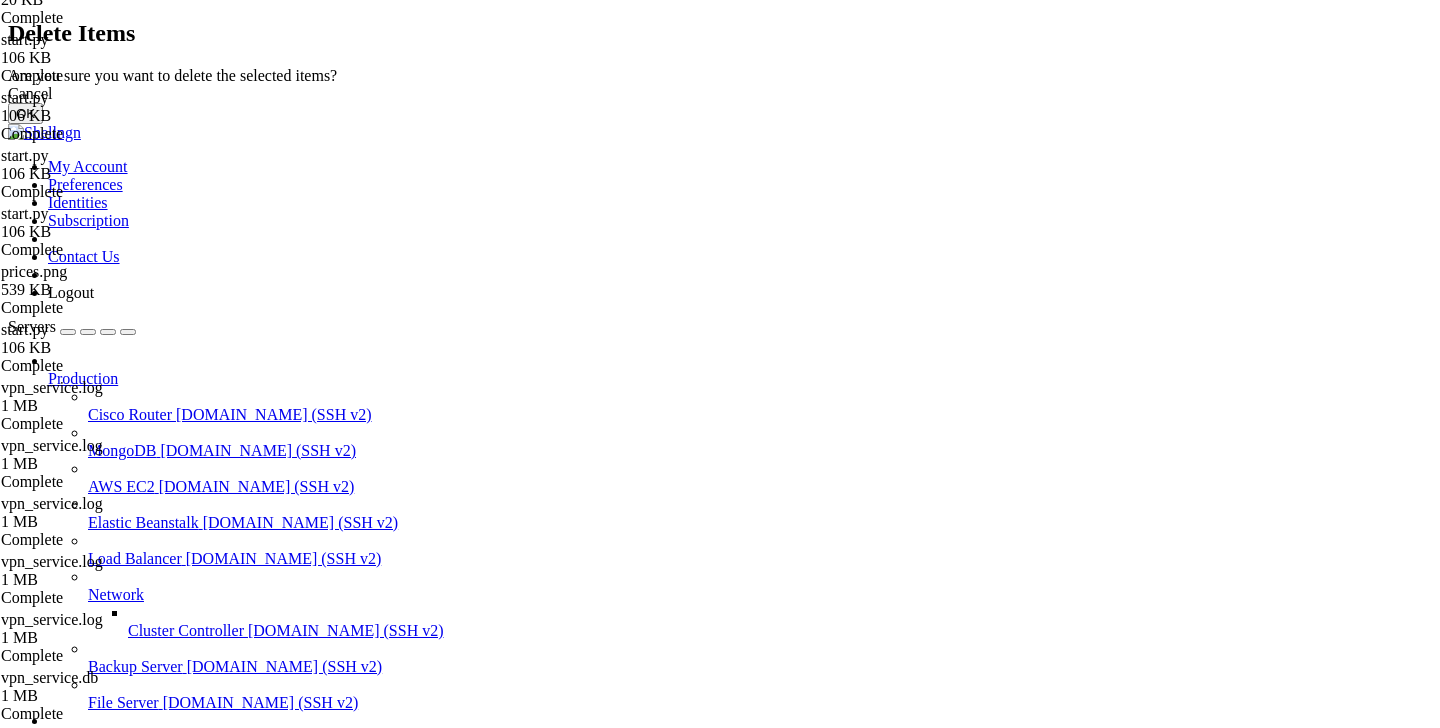 click on "OK" at bounding box center (25, 113) 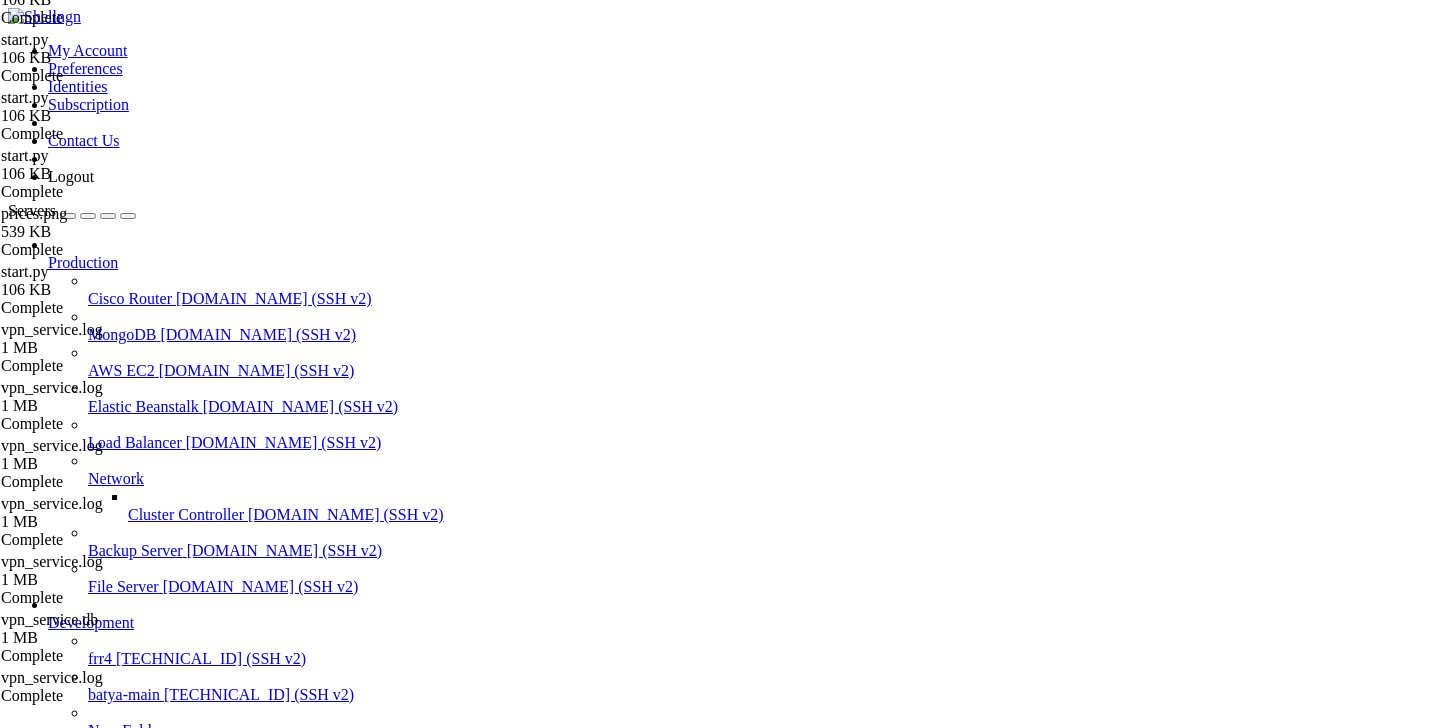 scroll, scrollTop: 0, scrollLeft: 0, axis: both 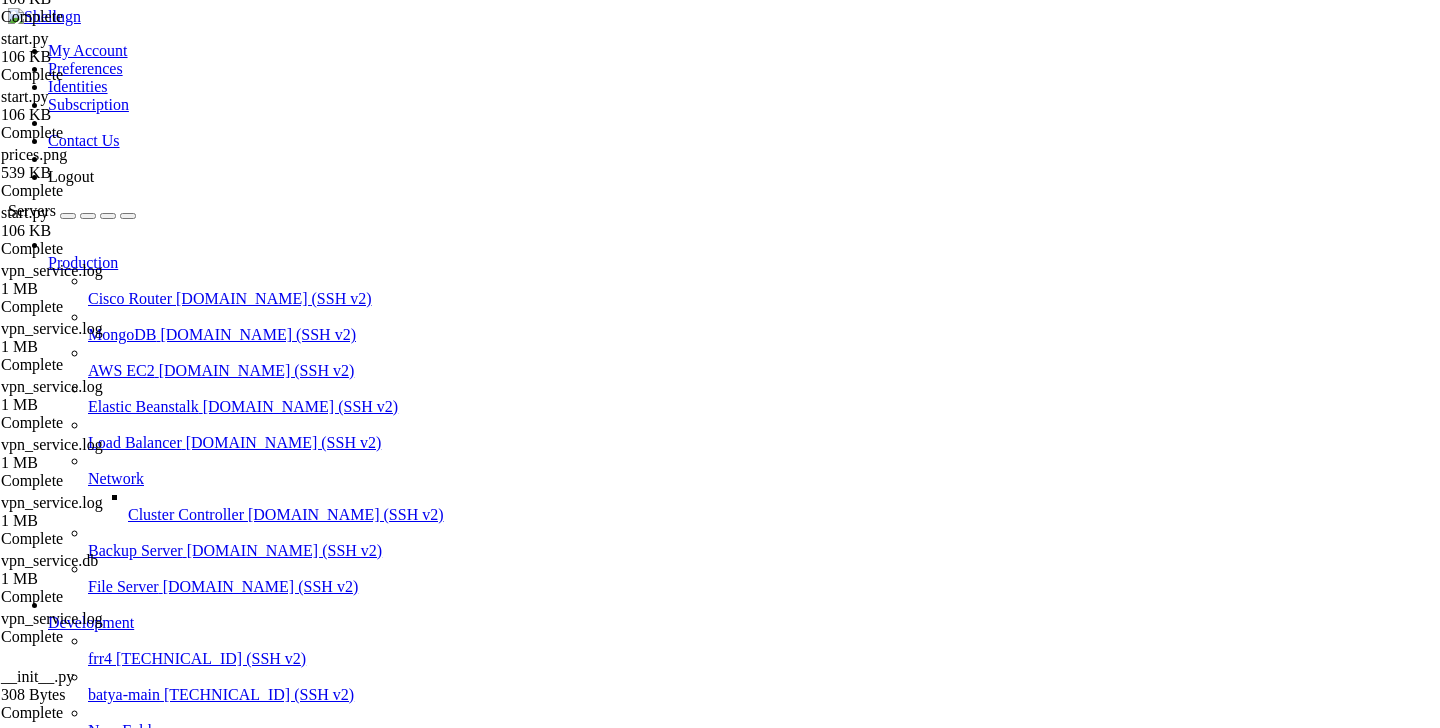 click on "  .." at bounding box center (267, 1294) 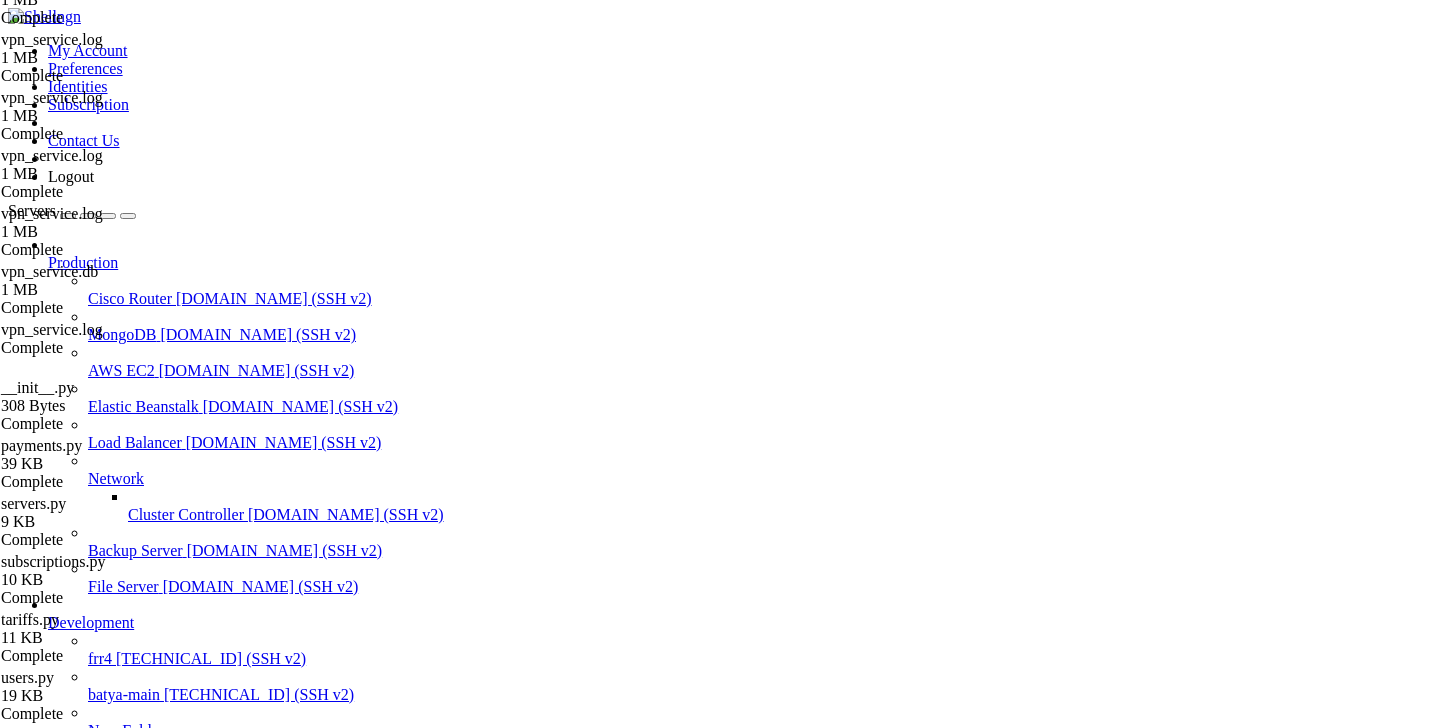 click on "  .." at bounding box center [267, 1294] 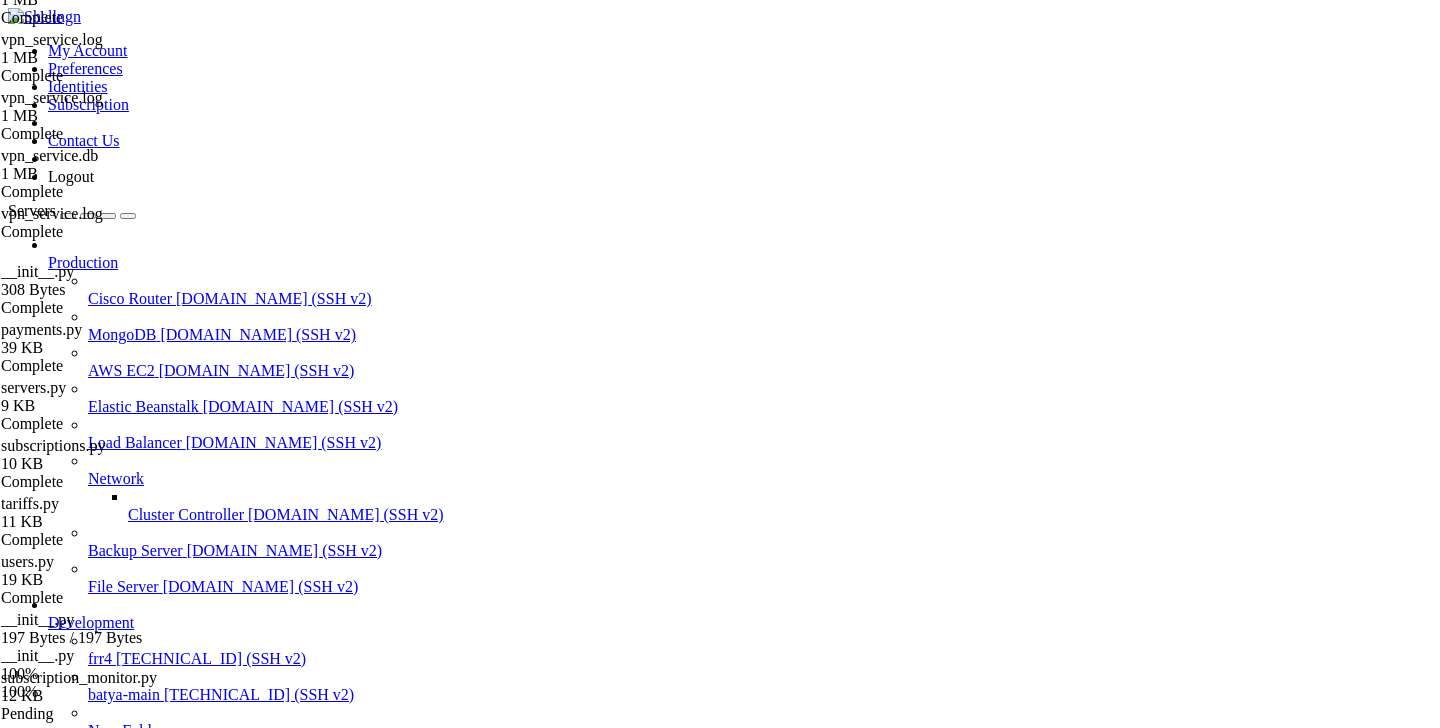 scroll, scrollTop: 2001, scrollLeft: 0, axis: vertical 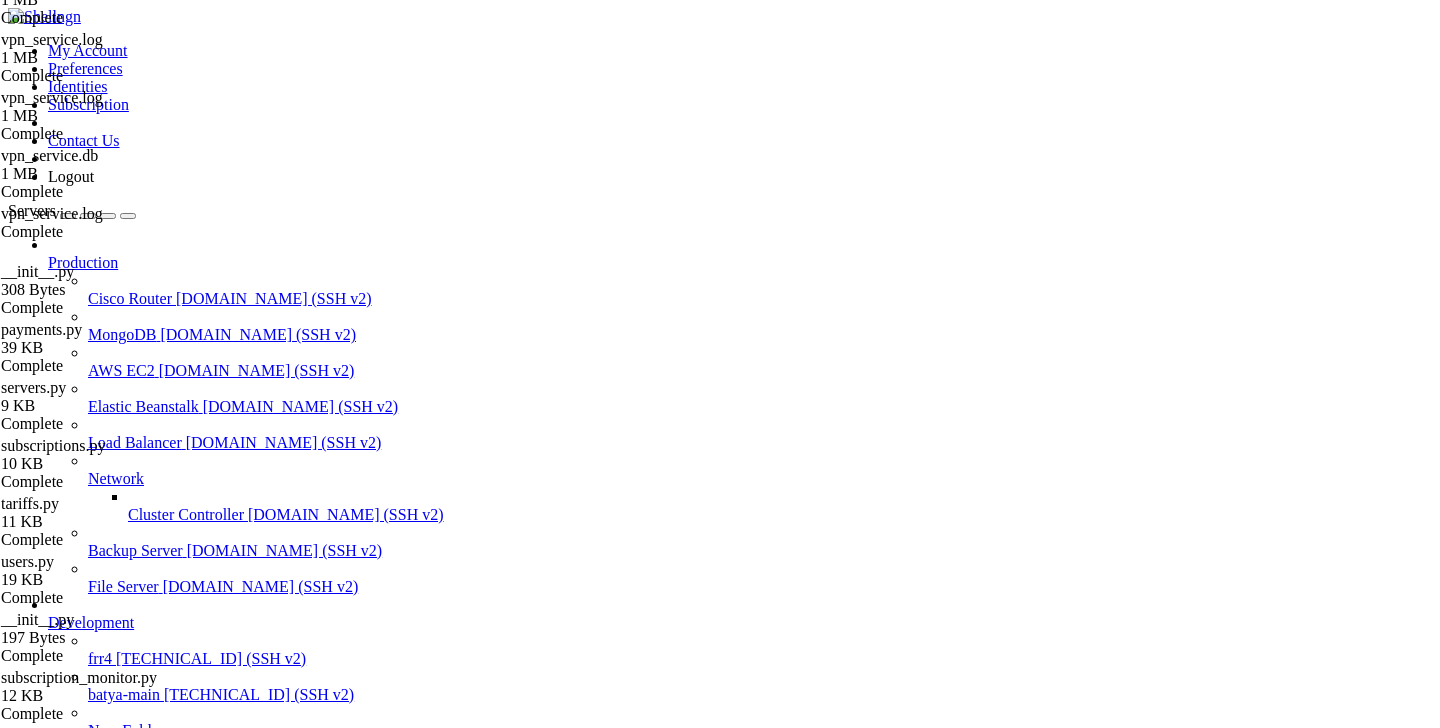 click on "  .." at bounding box center [18, 1293] 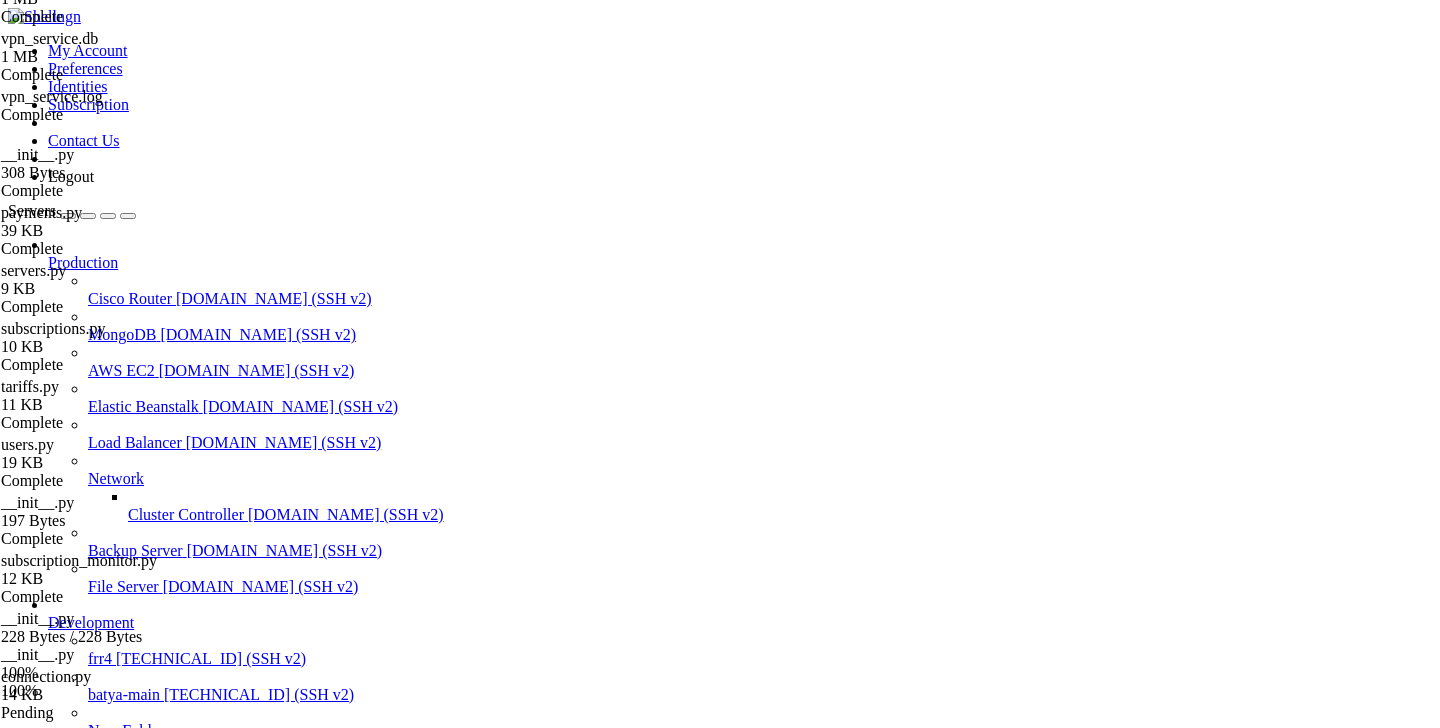 scroll, scrollTop: 2175, scrollLeft: 0, axis: vertical 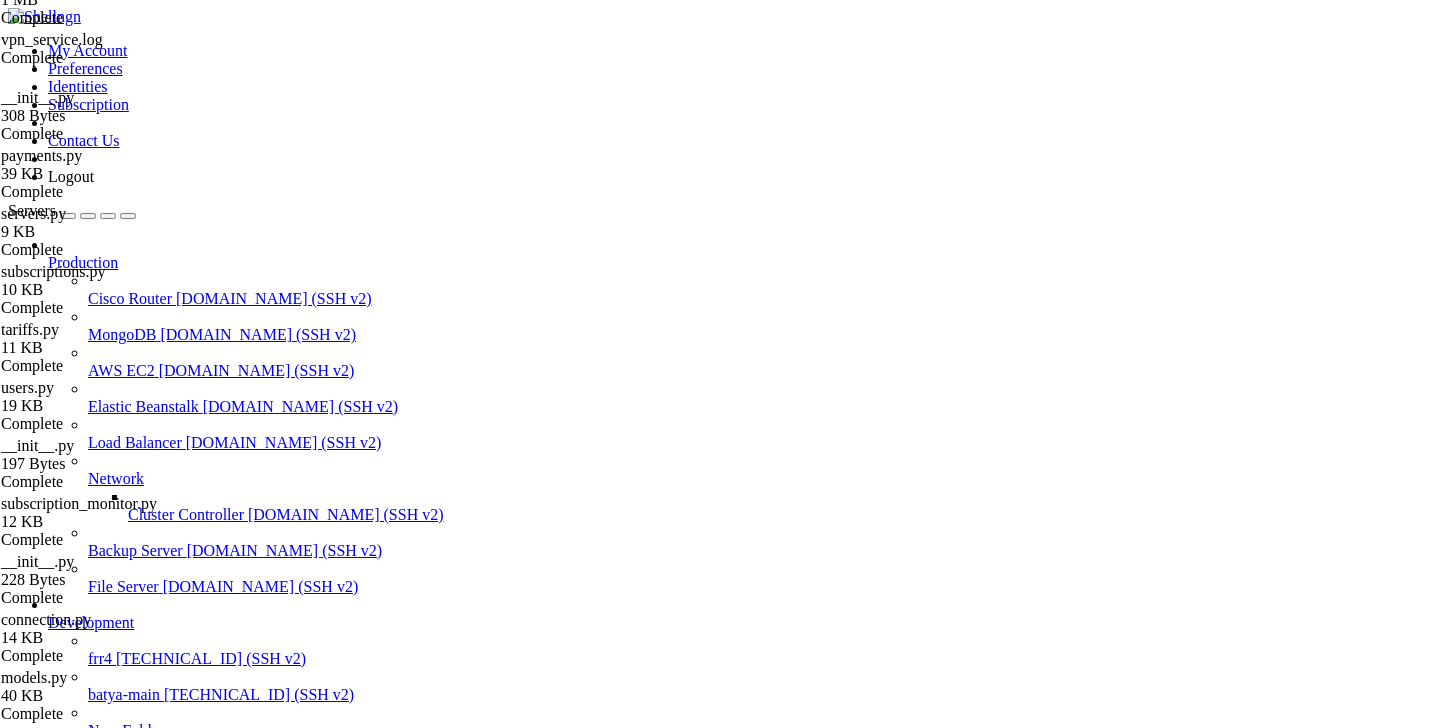 click on "  .." at bounding box center (18, 1293) 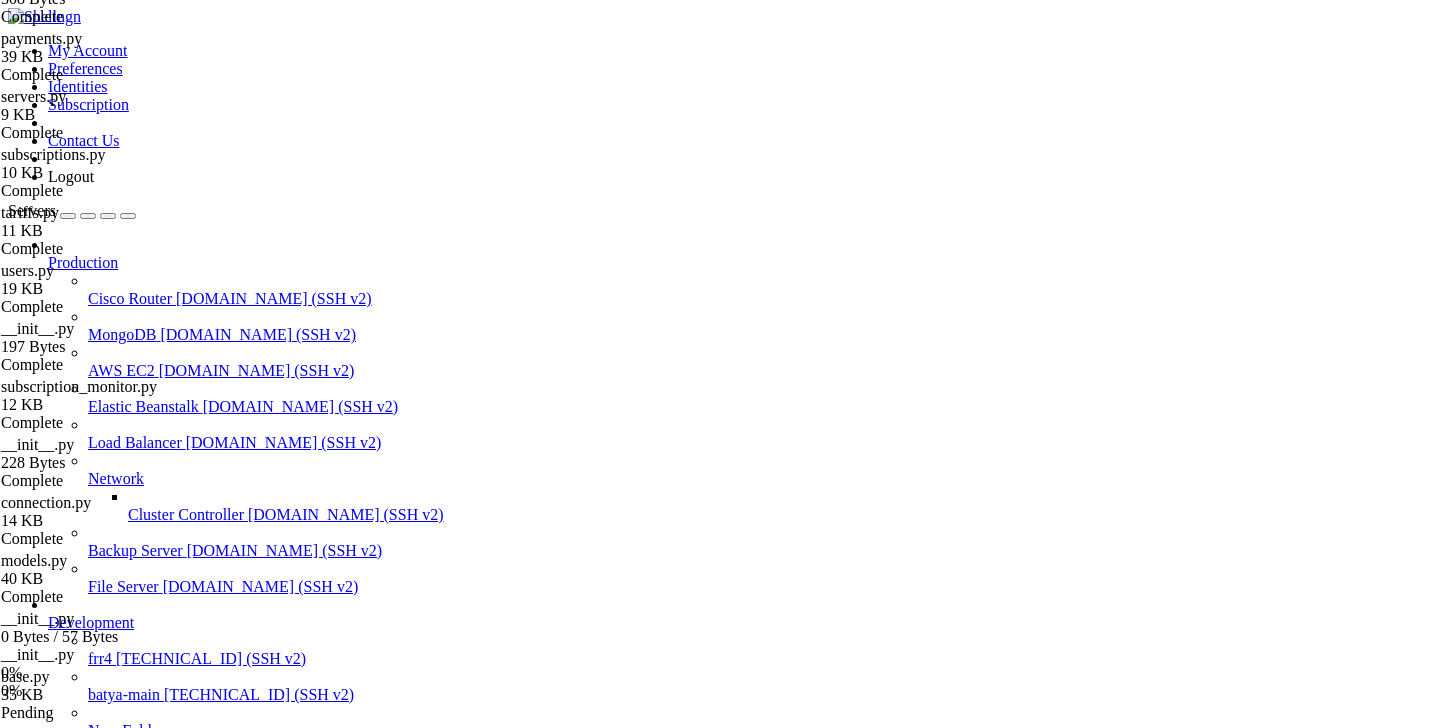scroll, scrollTop: 2349, scrollLeft: 0, axis: vertical 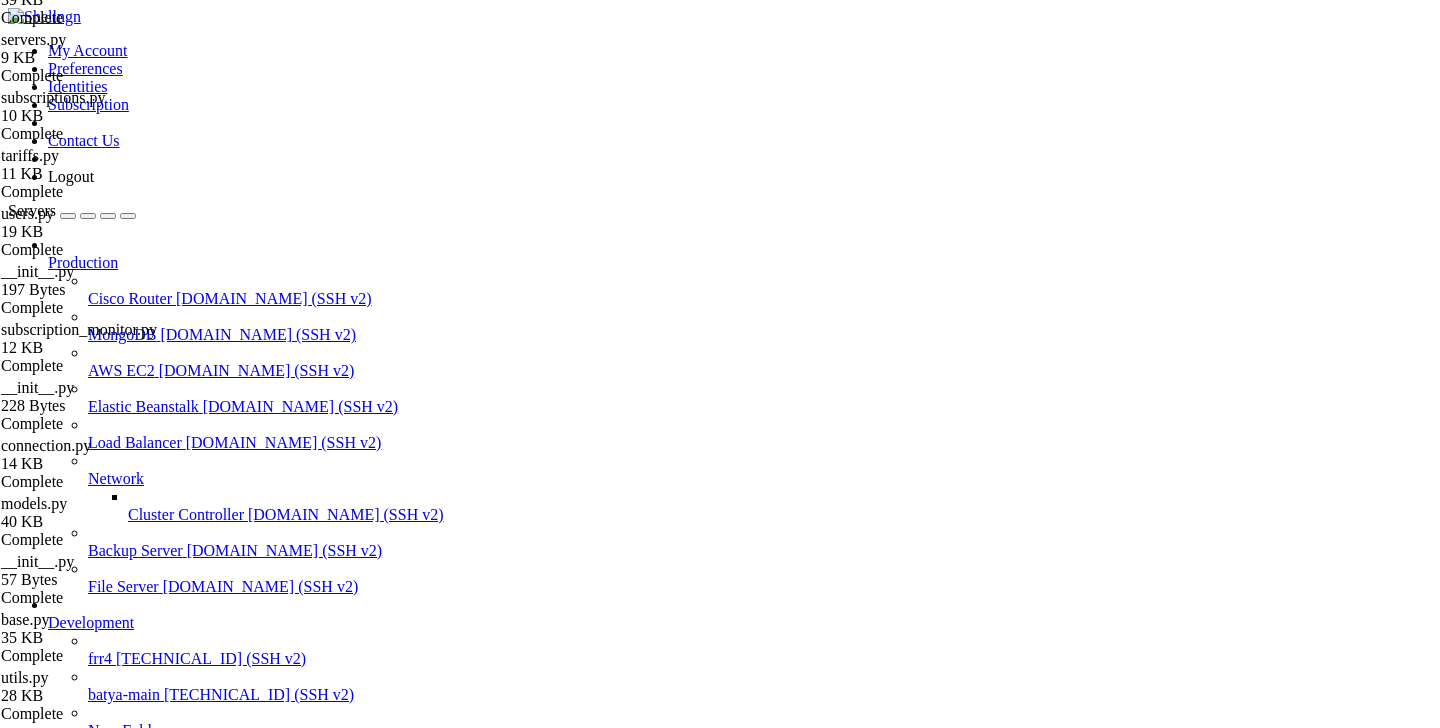 click on "" at bounding box center [14, 1293] 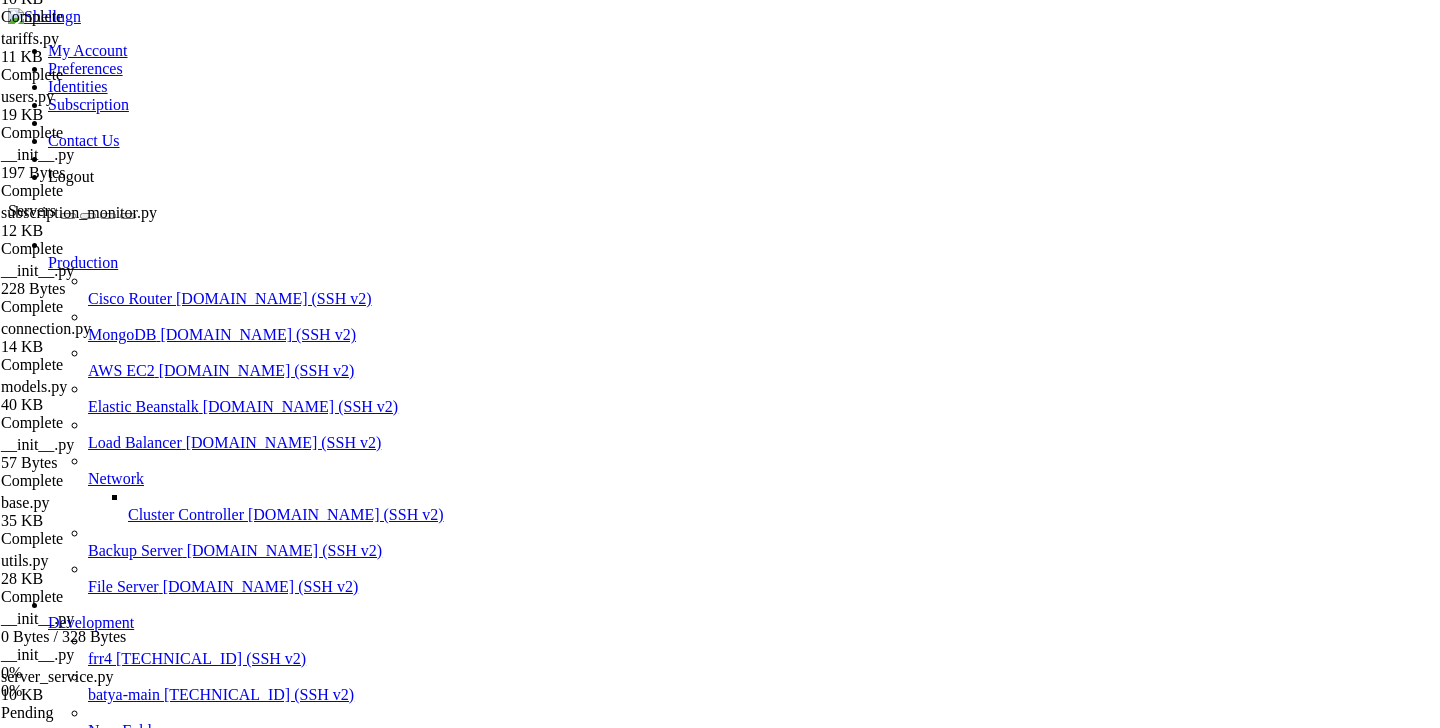 scroll, scrollTop: 2755, scrollLeft: 0, axis: vertical 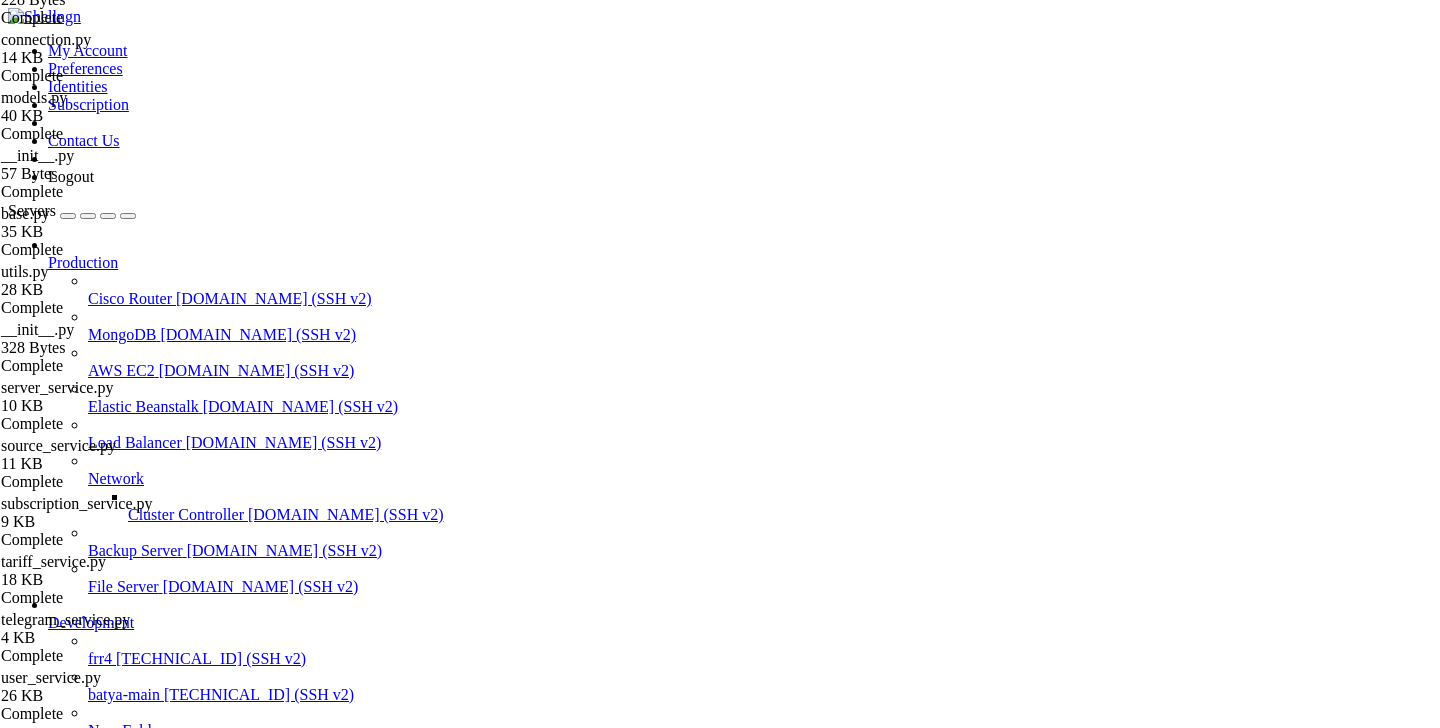 click on "  .." at bounding box center (18, 1293) 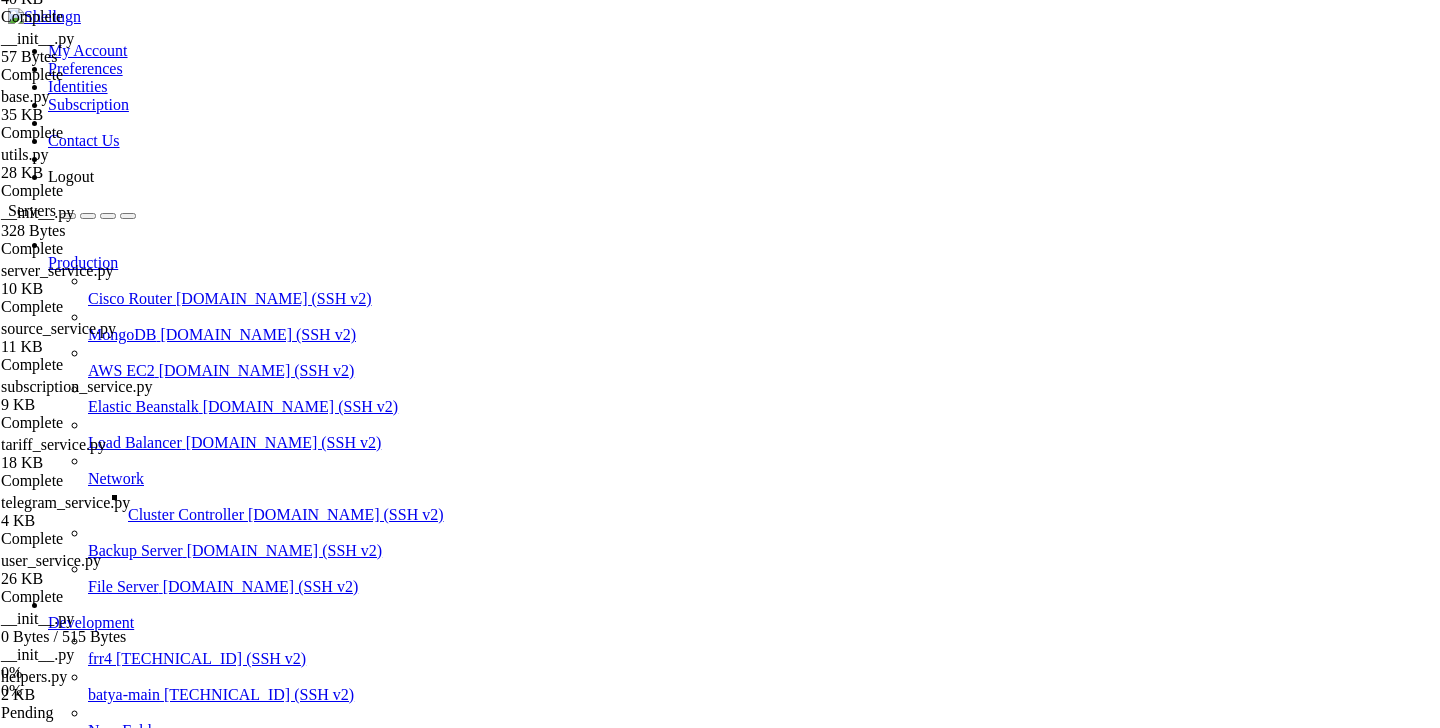 scroll, scrollTop: 2987, scrollLeft: 0, axis: vertical 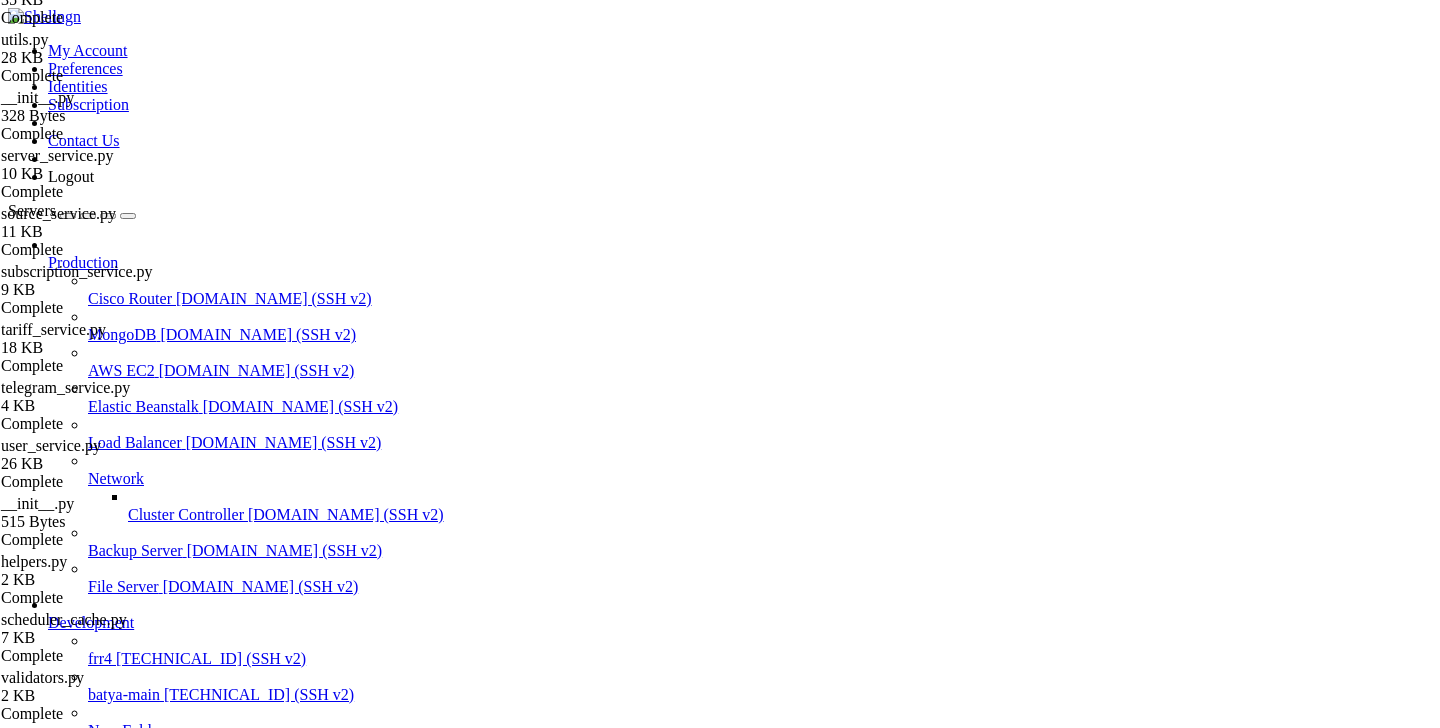 click on "  .." at bounding box center [18, 1293] 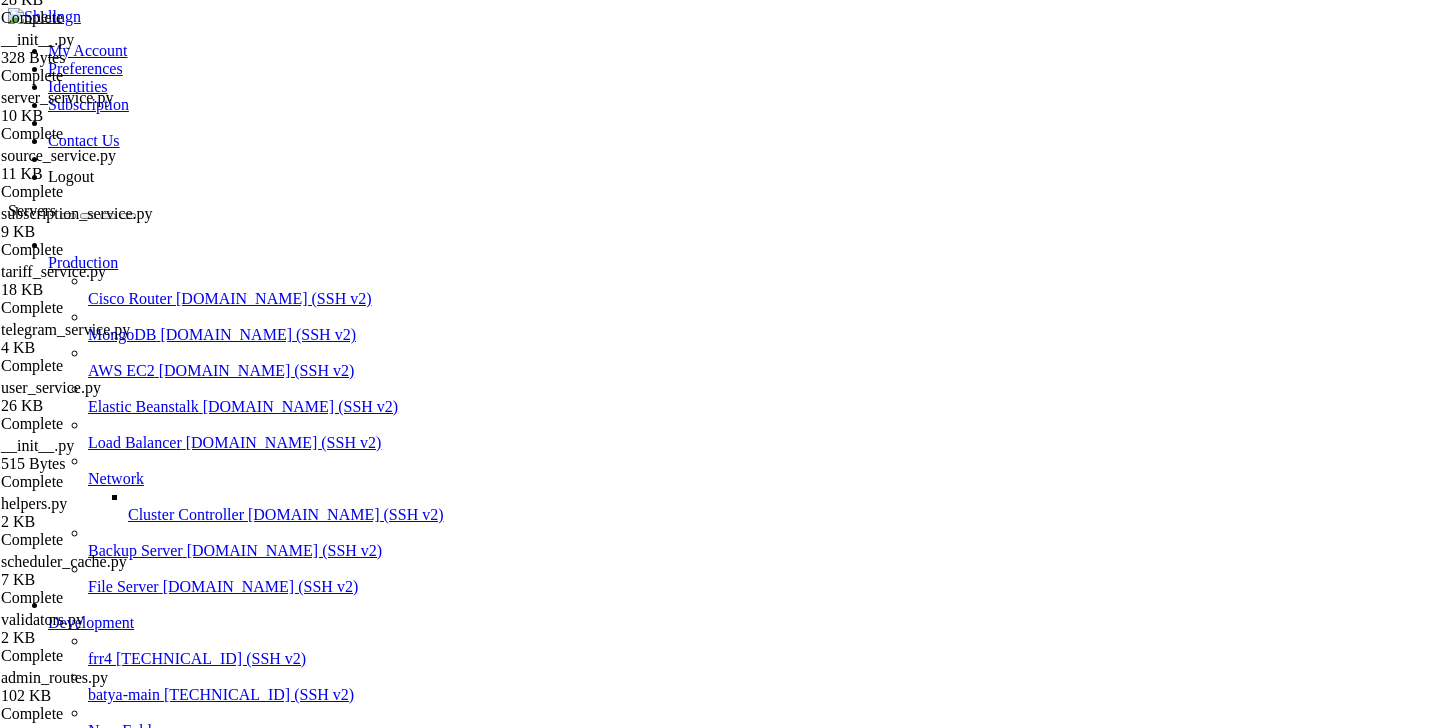 scroll, scrollTop: 461, scrollLeft: 0, axis: vertical 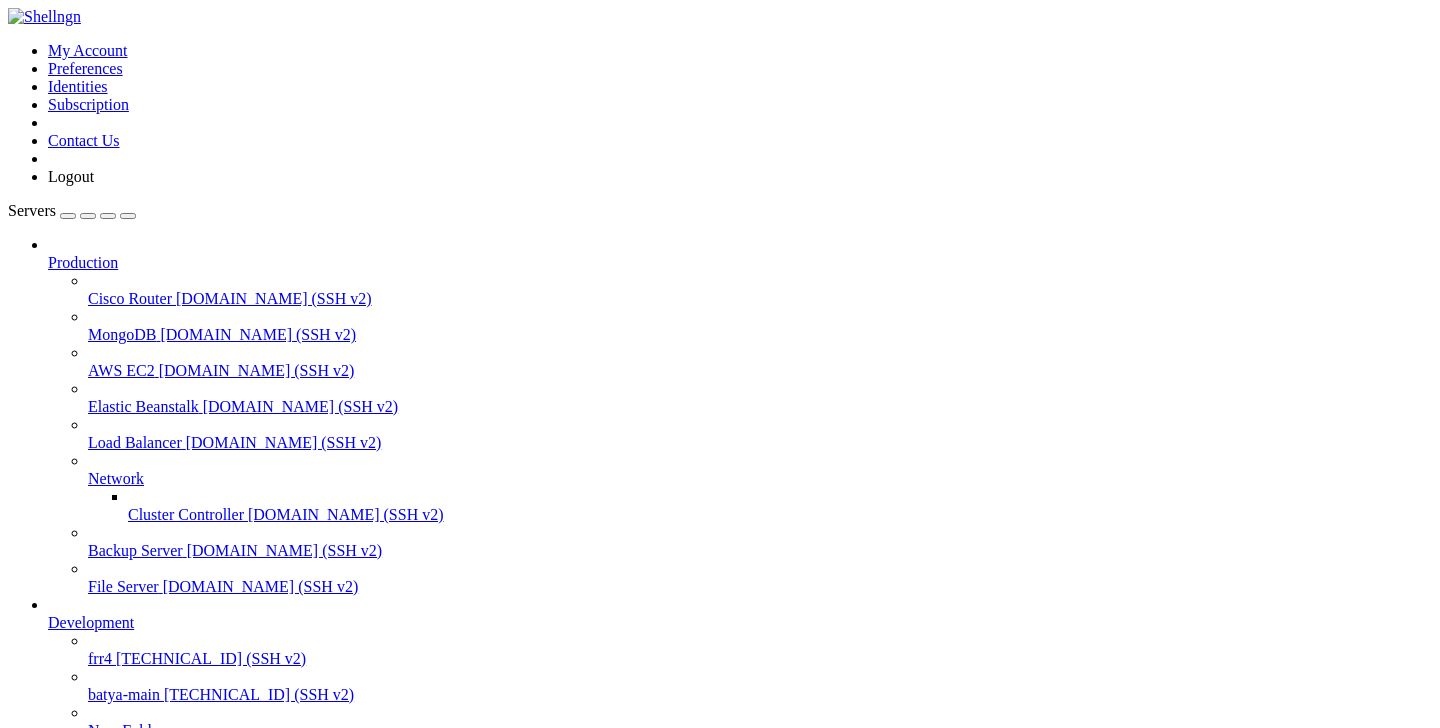 click on "Reconnect" at bounding box center [720, 1230] 